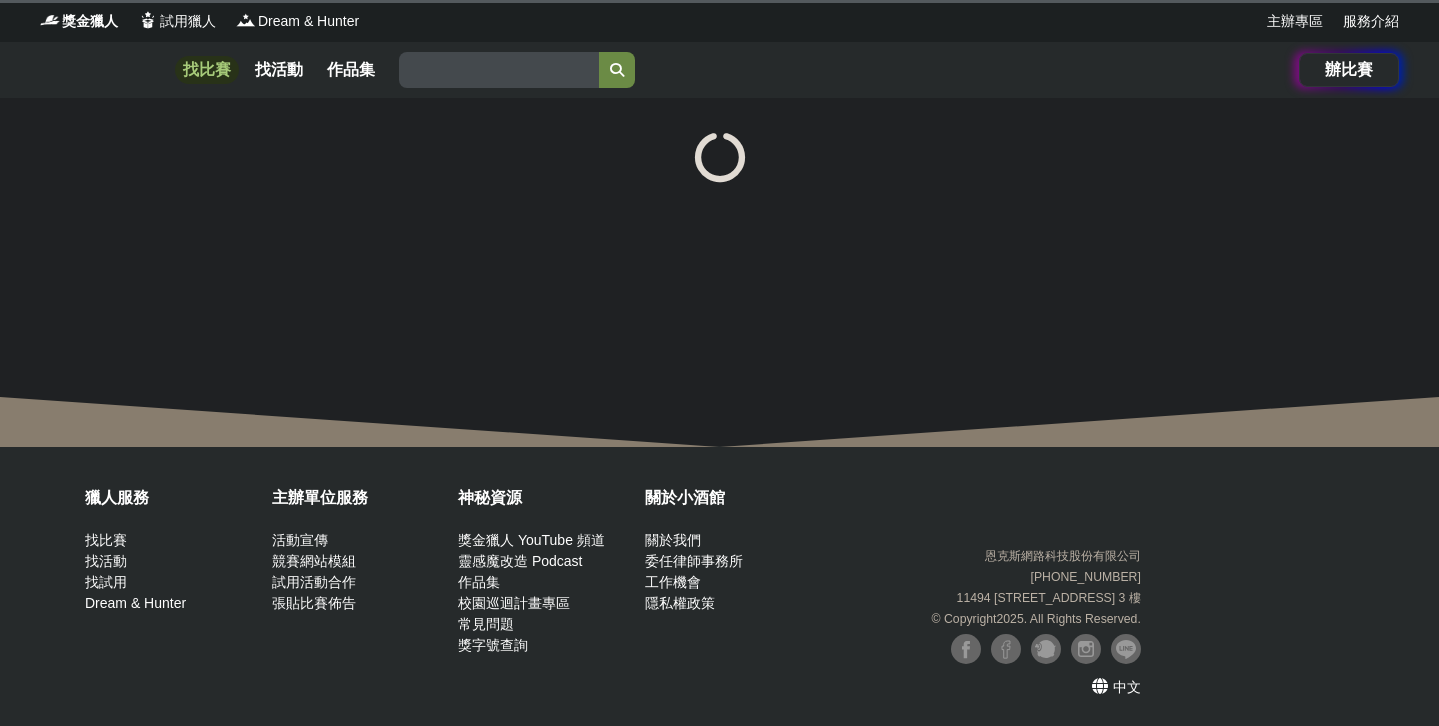 scroll, scrollTop: 0, scrollLeft: 0, axis: both 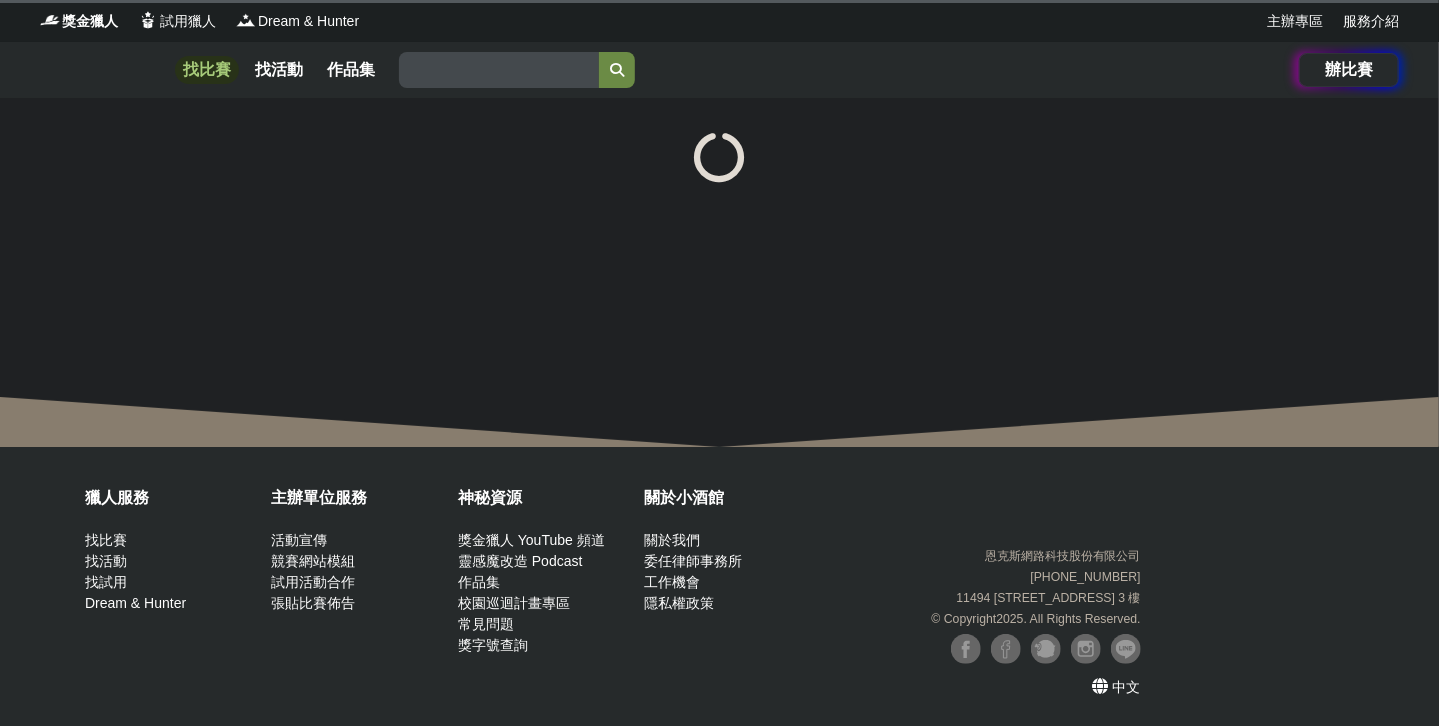 click on "找比賽" at bounding box center (207, 70) 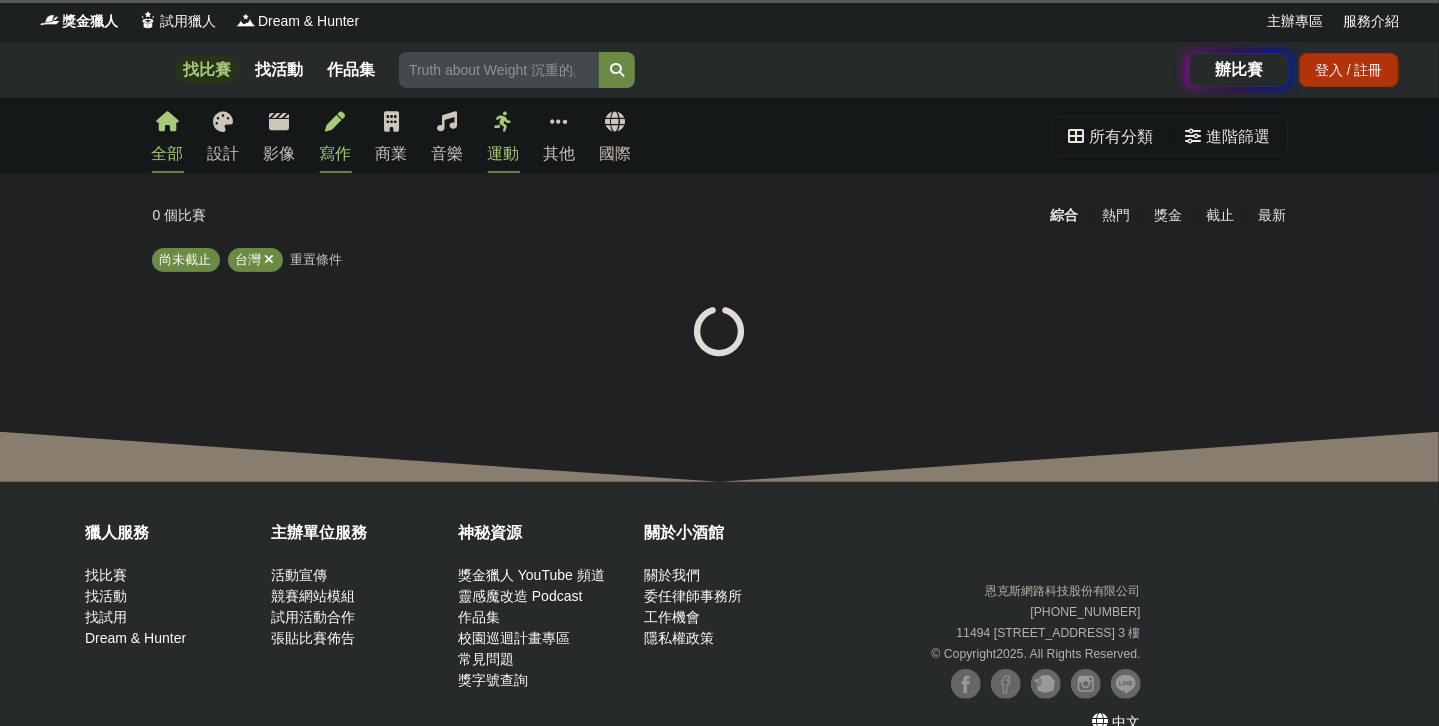 click on "寫作" at bounding box center [336, 154] 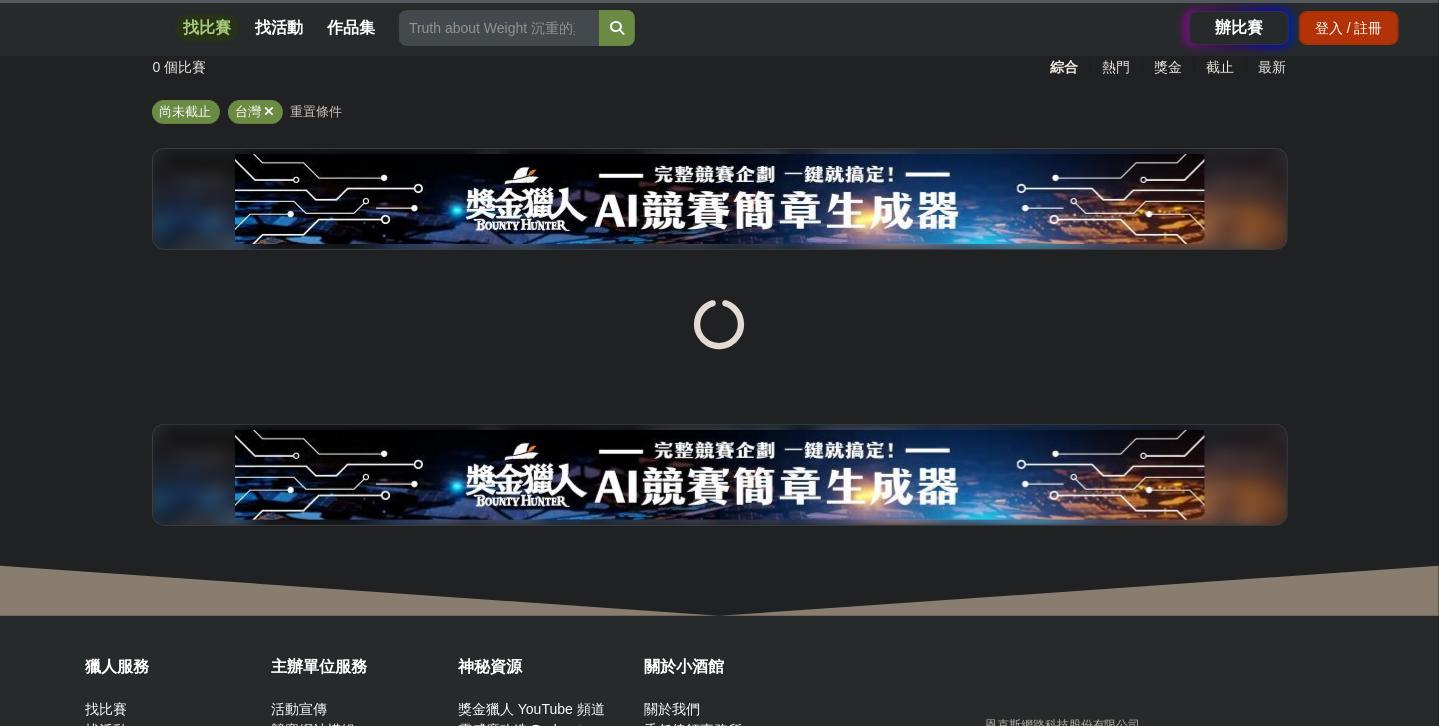 scroll, scrollTop: 0, scrollLeft: 0, axis: both 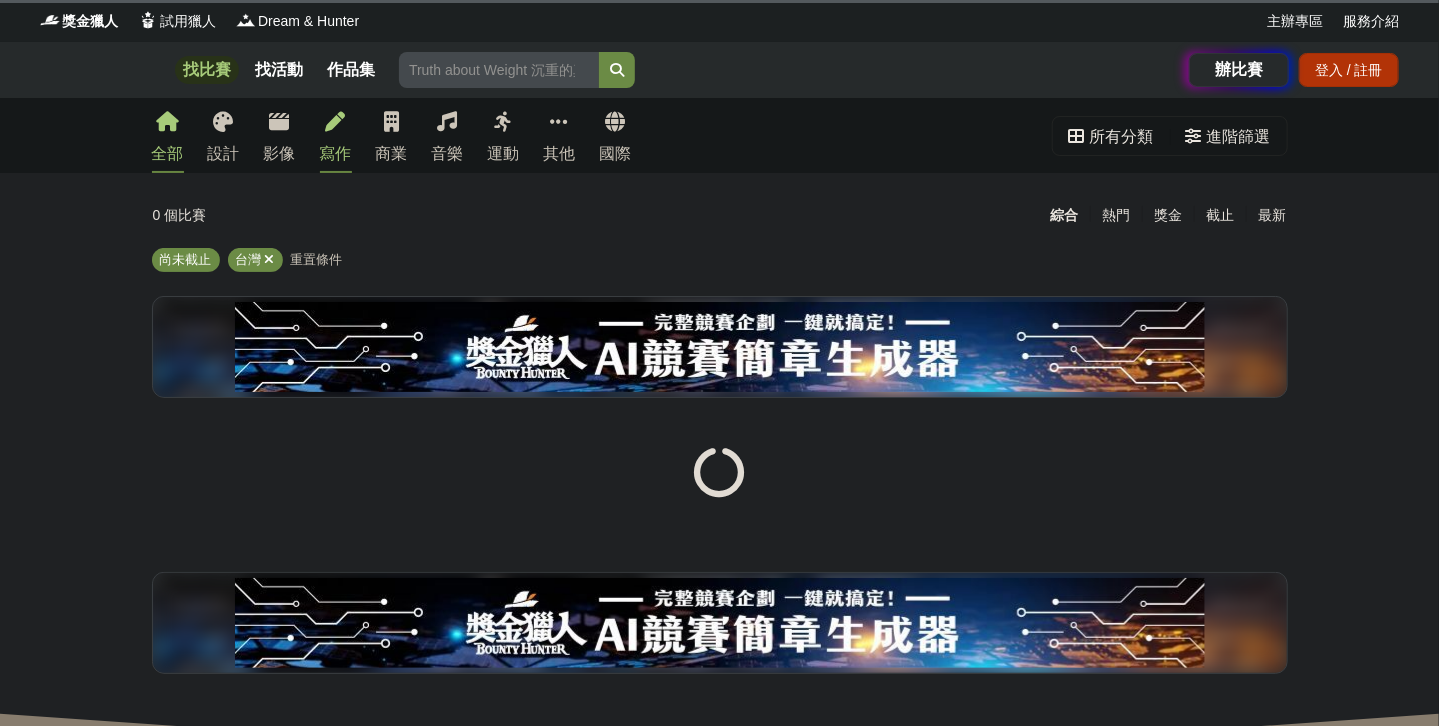 click on "寫作" at bounding box center [336, 154] 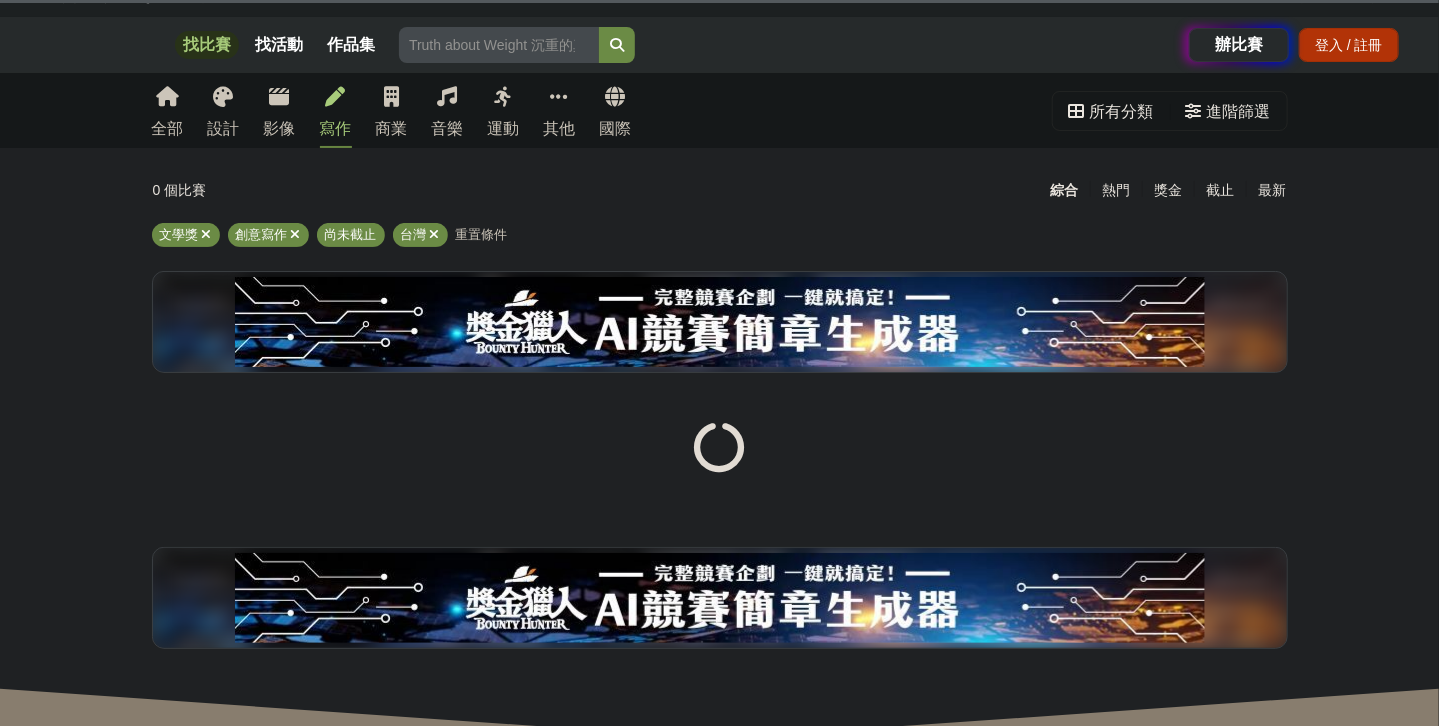 scroll, scrollTop: 0, scrollLeft: 0, axis: both 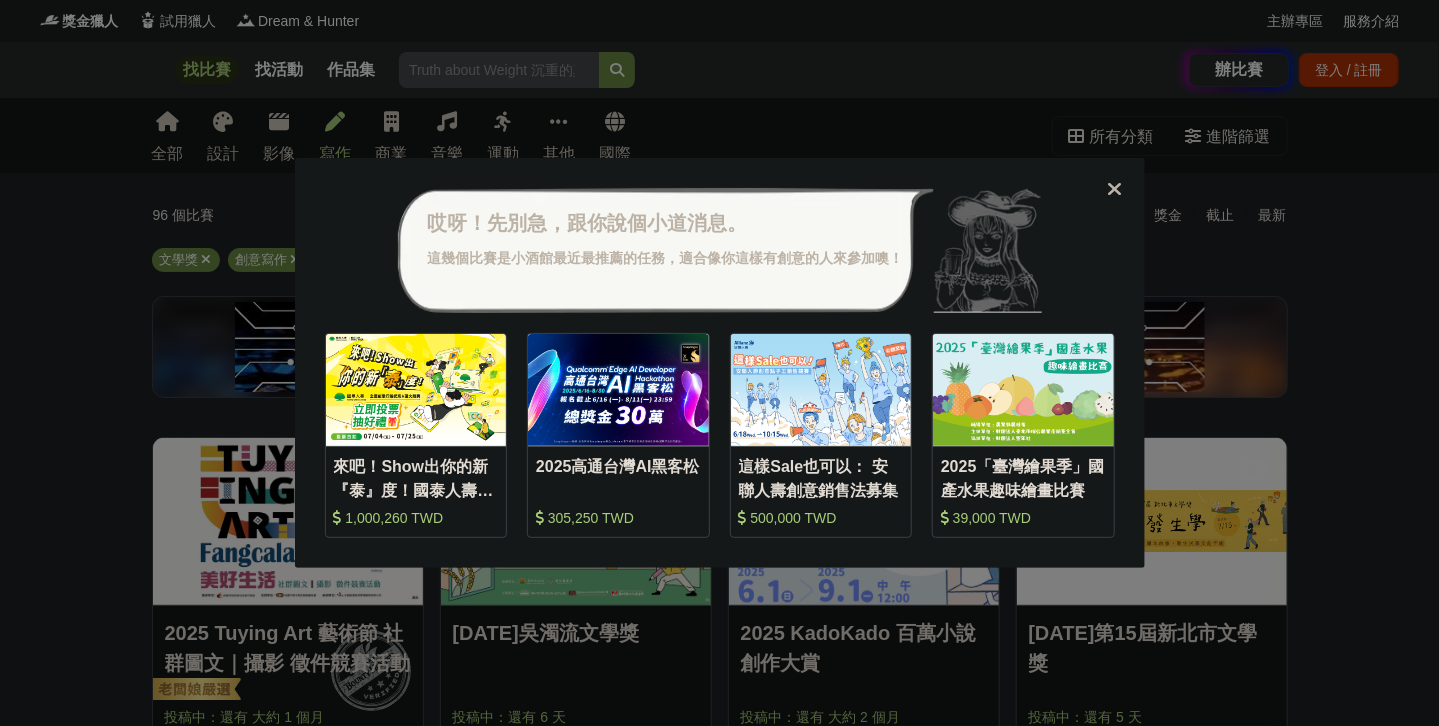 click at bounding box center (1114, 189) 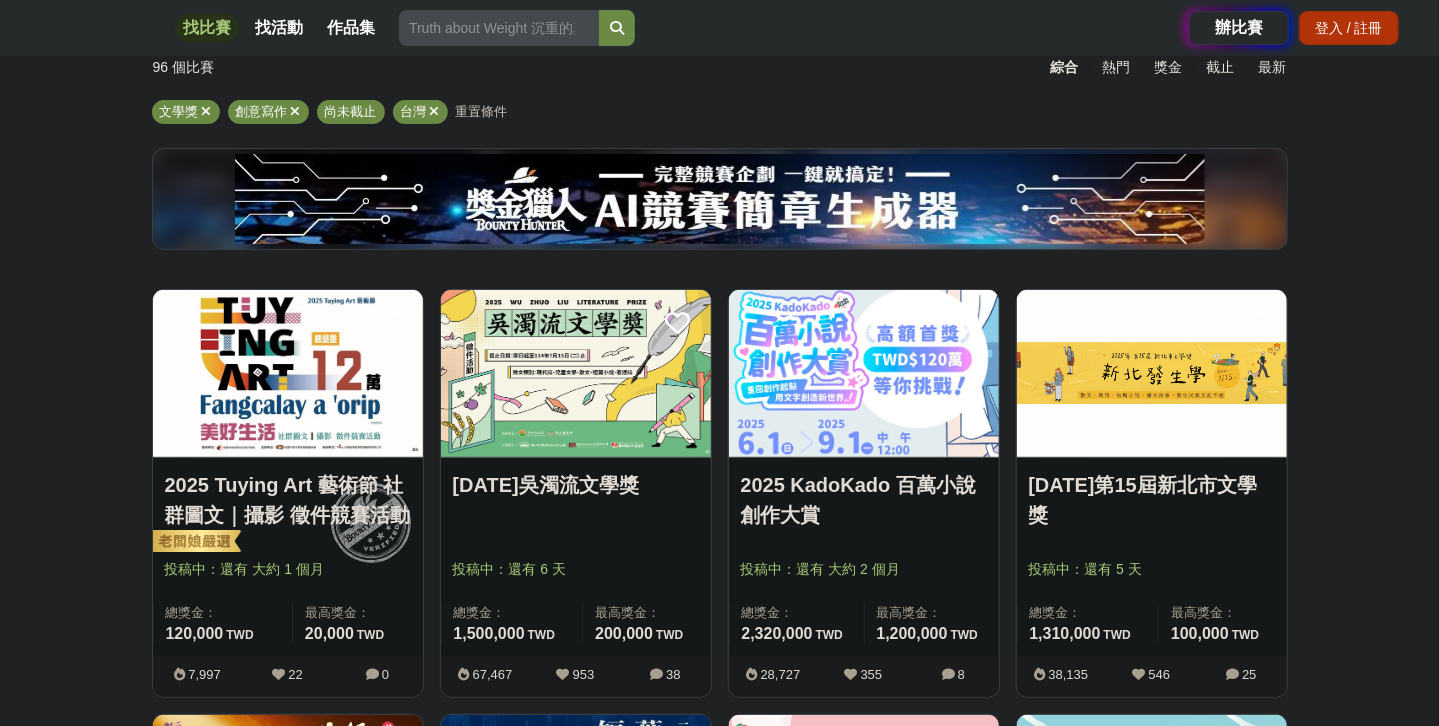 scroll, scrollTop: 166, scrollLeft: 0, axis: vertical 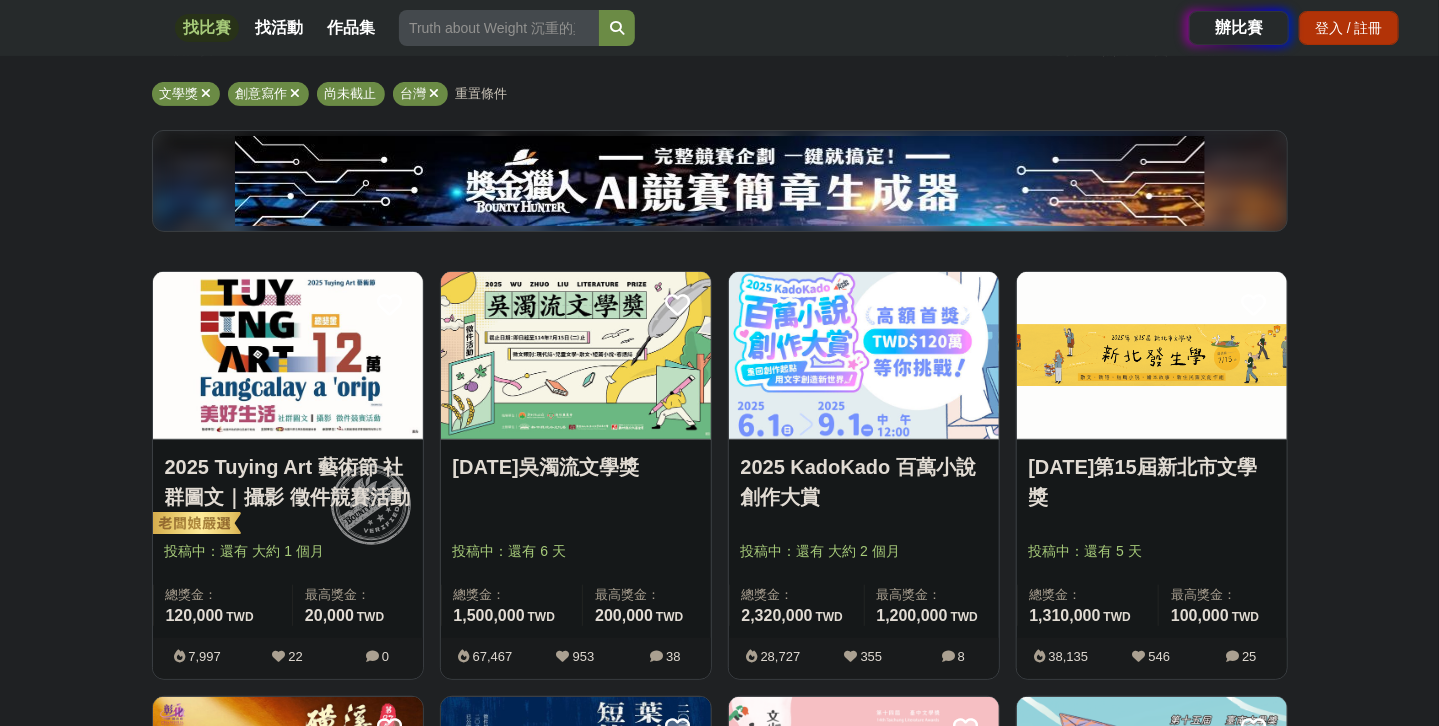 click at bounding box center (576, 355) 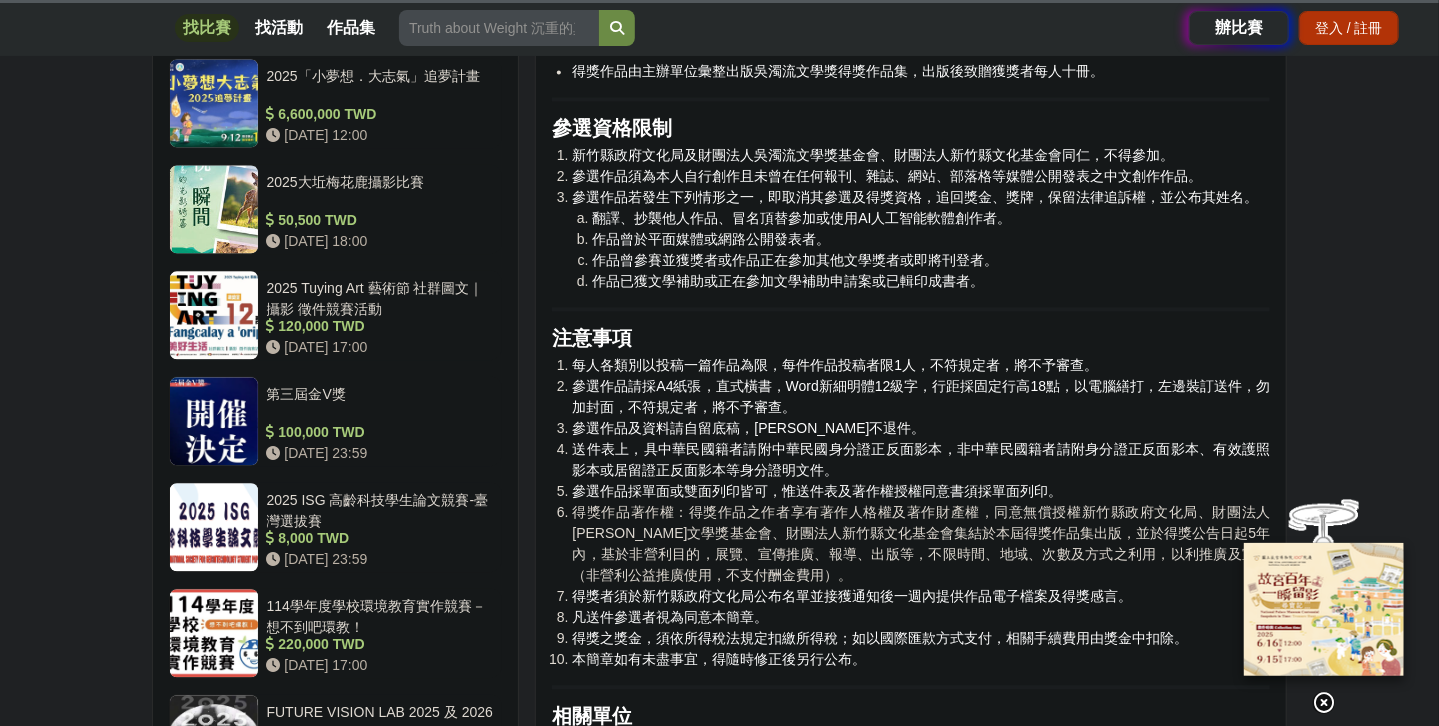 scroll, scrollTop: 2000, scrollLeft: 0, axis: vertical 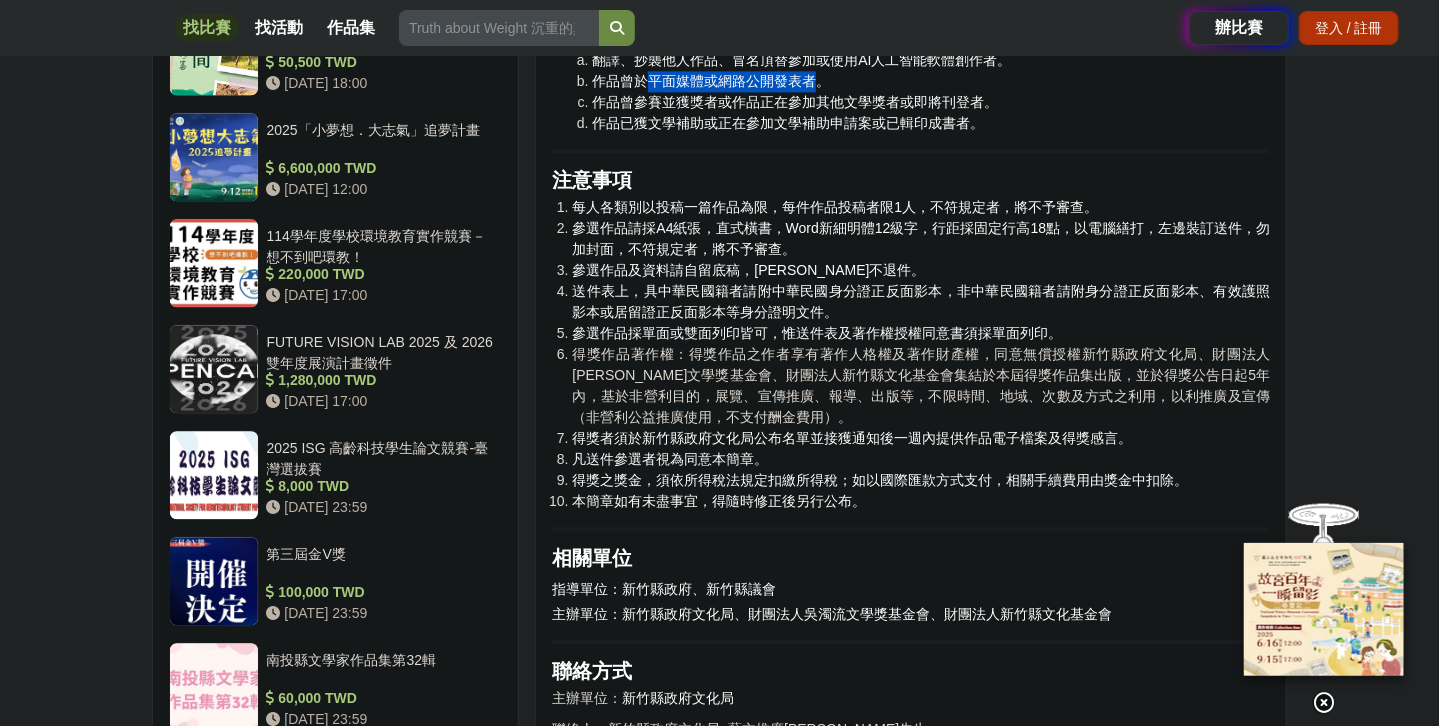 drag, startPoint x: 664, startPoint y: 422, endPoint x: 821, endPoint y: 428, distance: 157.11461 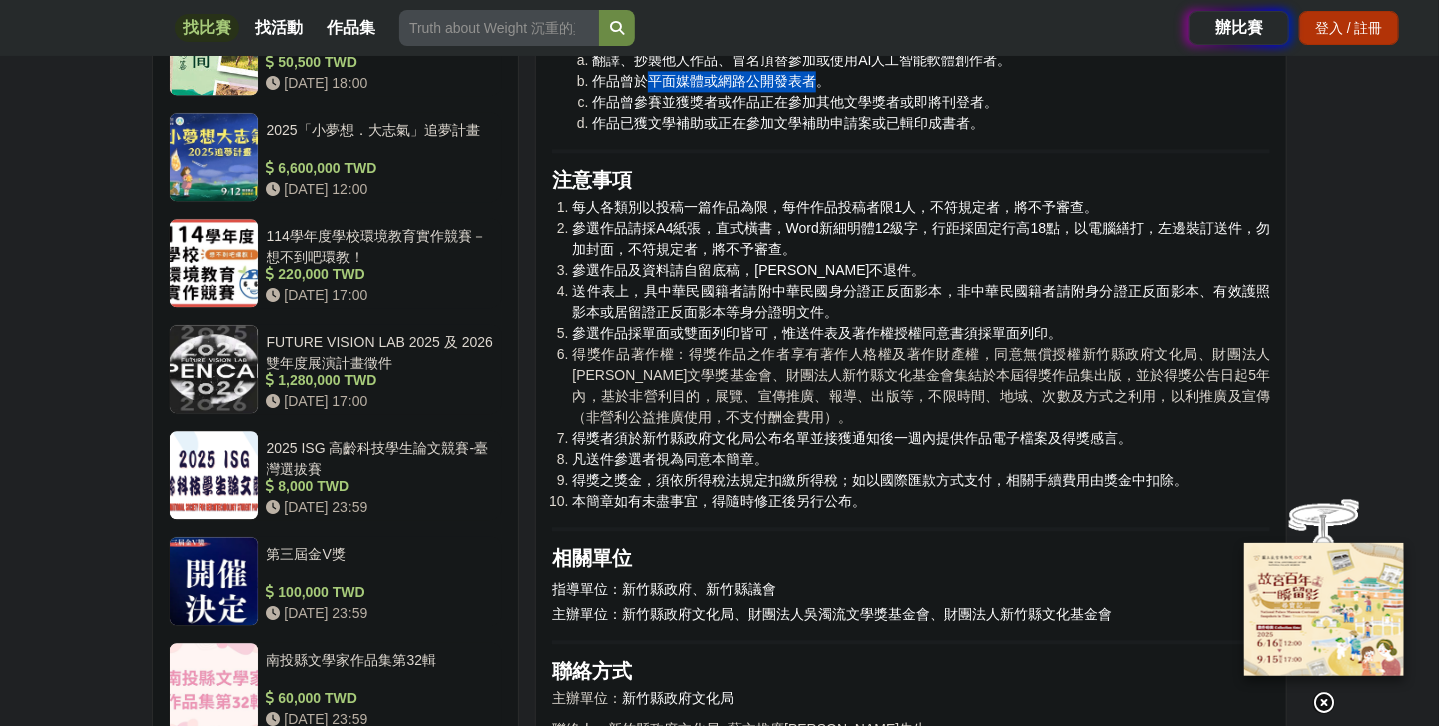 click on "作品曾於平面媒體或網路公開發表者。" at bounding box center (711, 81) 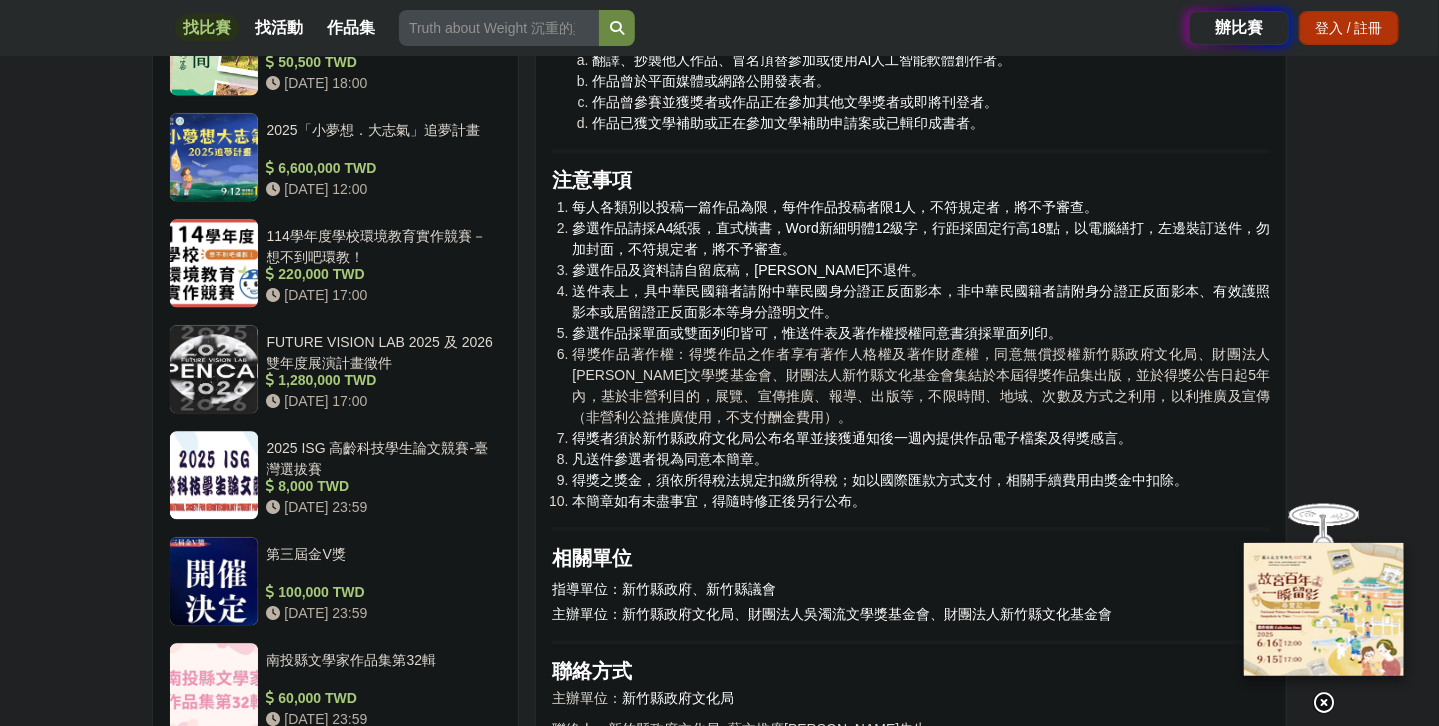 click on "作品曾於平面媒體或網路公開發表者。" at bounding box center (931, 81) 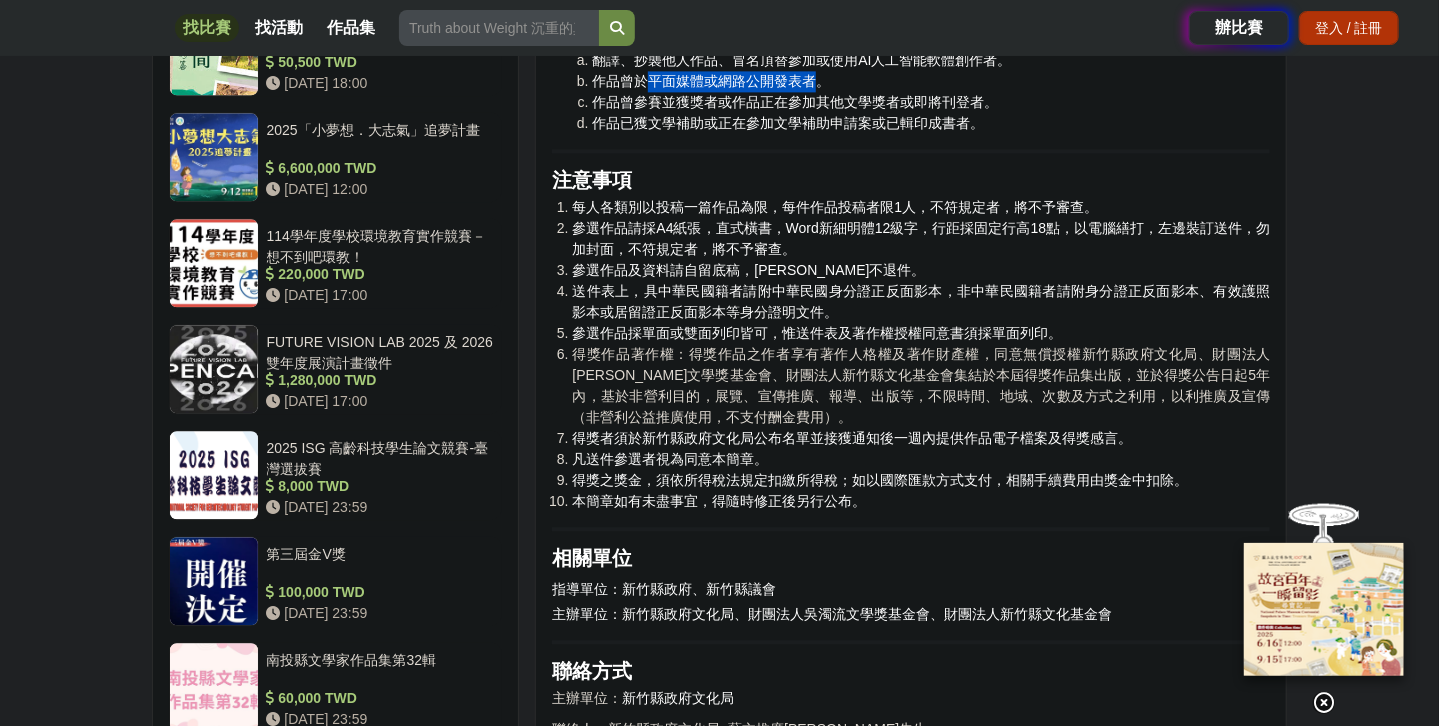 drag, startPoint x: 661, startPoint y: 425, endPoint x: 823, endPoint y: 425, distance: 162 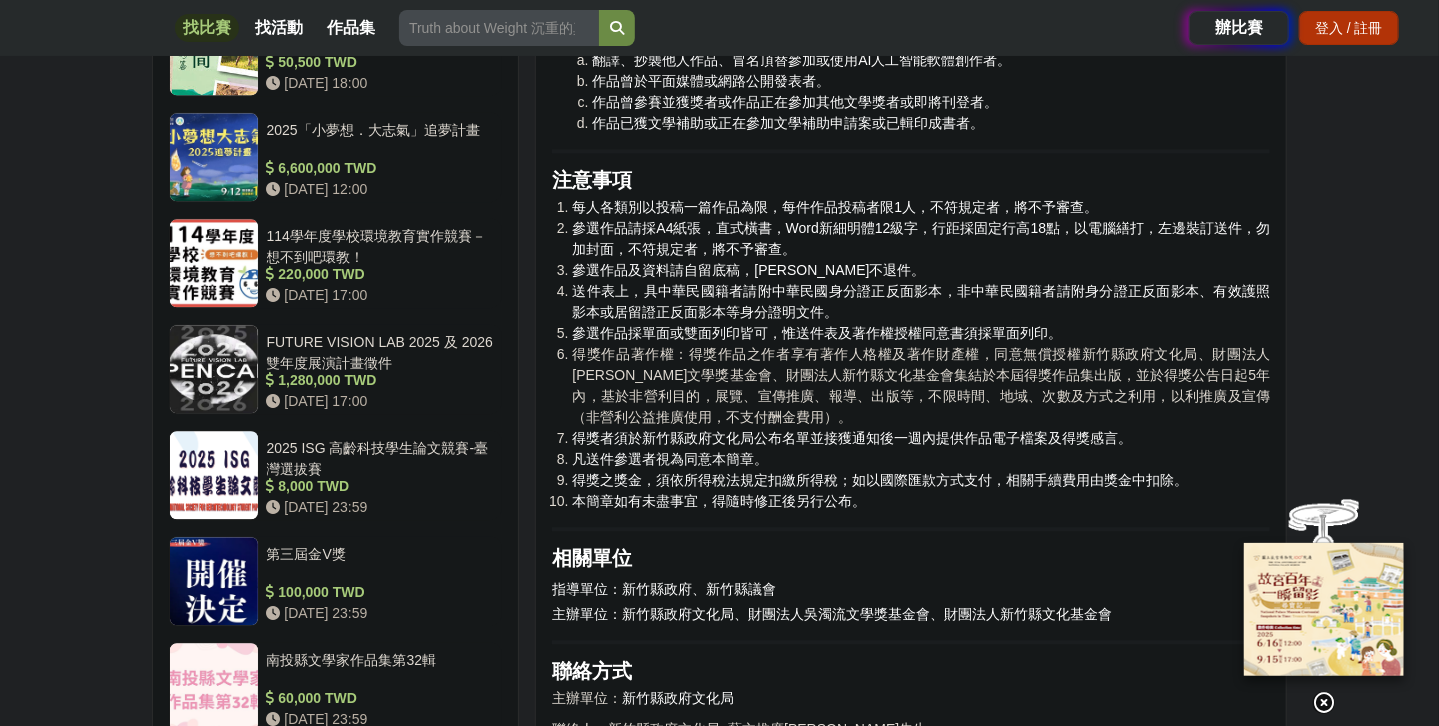 click on "作品曾於平面媒體或網路公開發表者。" at bounding box center (931, 81) 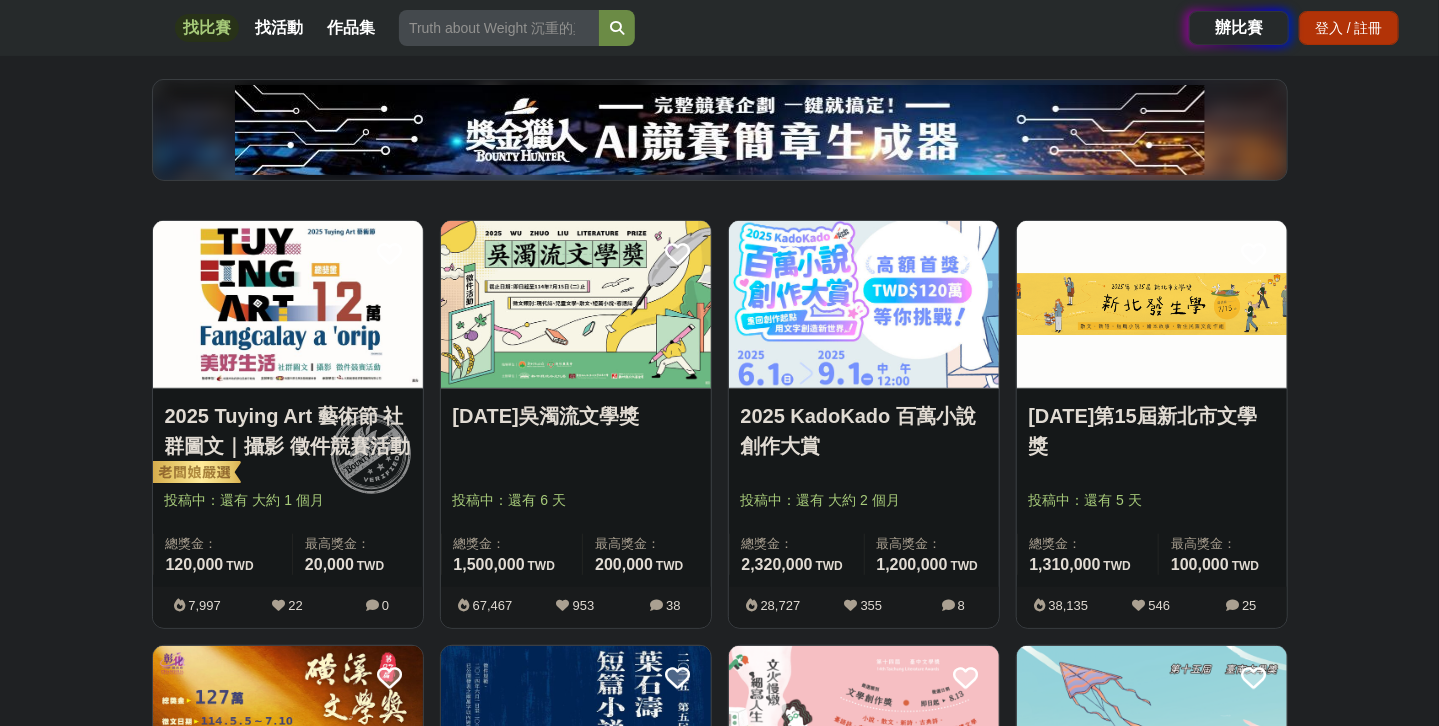 scroll, scrollTop: 166, scrollLeft: 0, axis: vertical 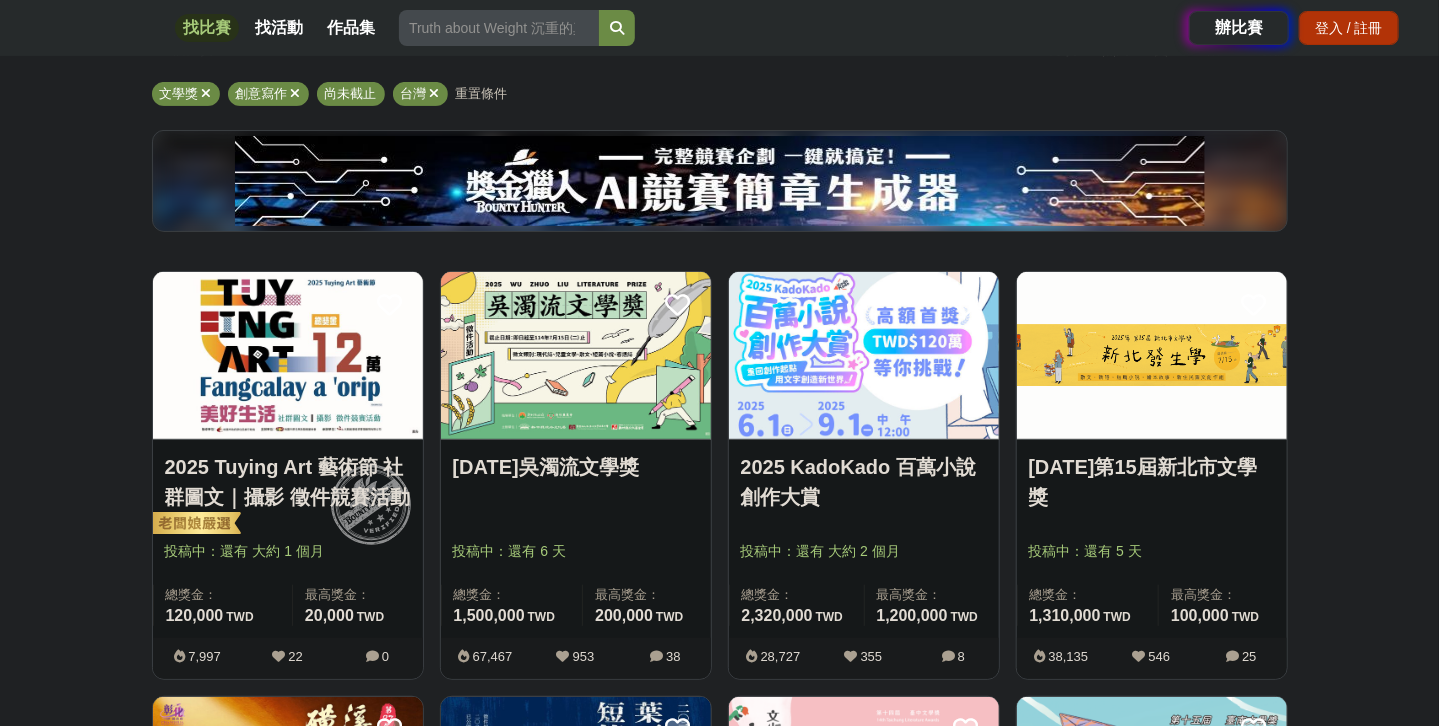 click at bounding box center (1152, 355) 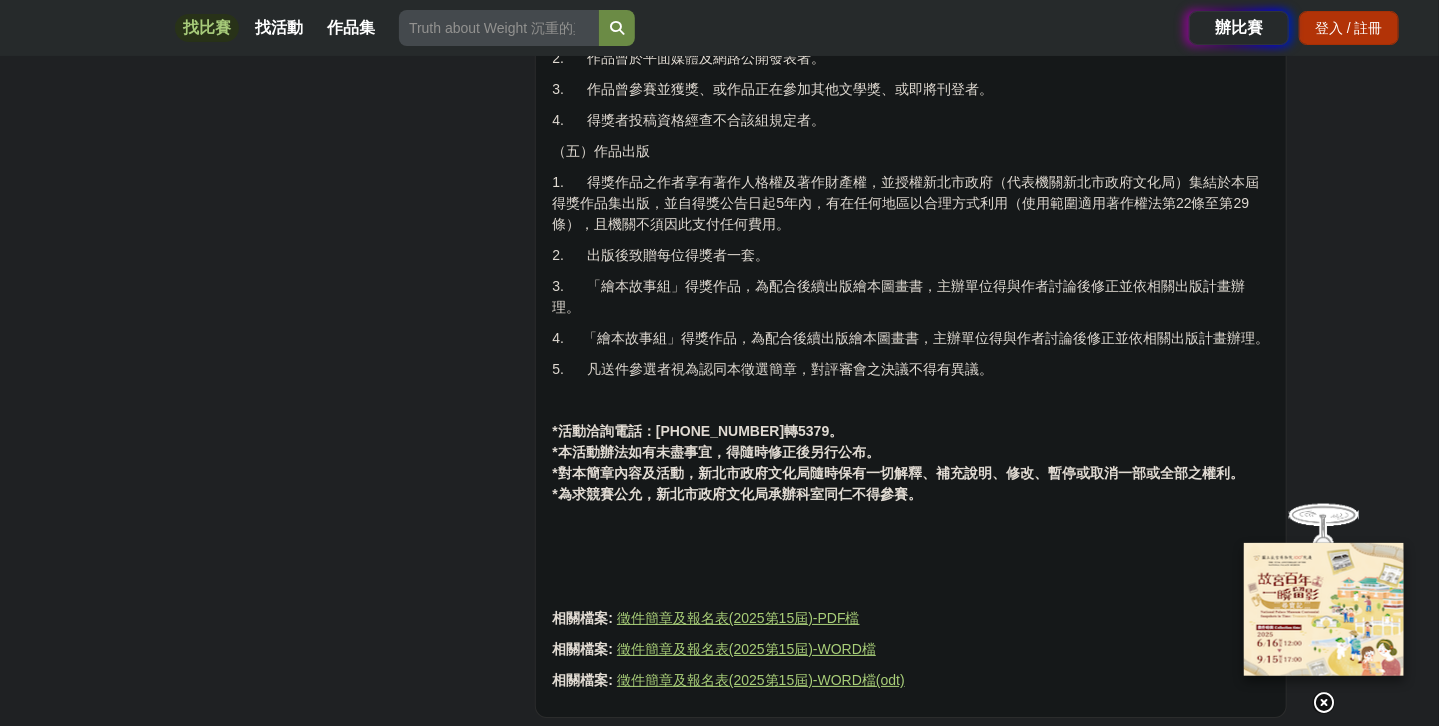 scroll, scrollTop: 3166, scrollLeft: 0, axis: vertical 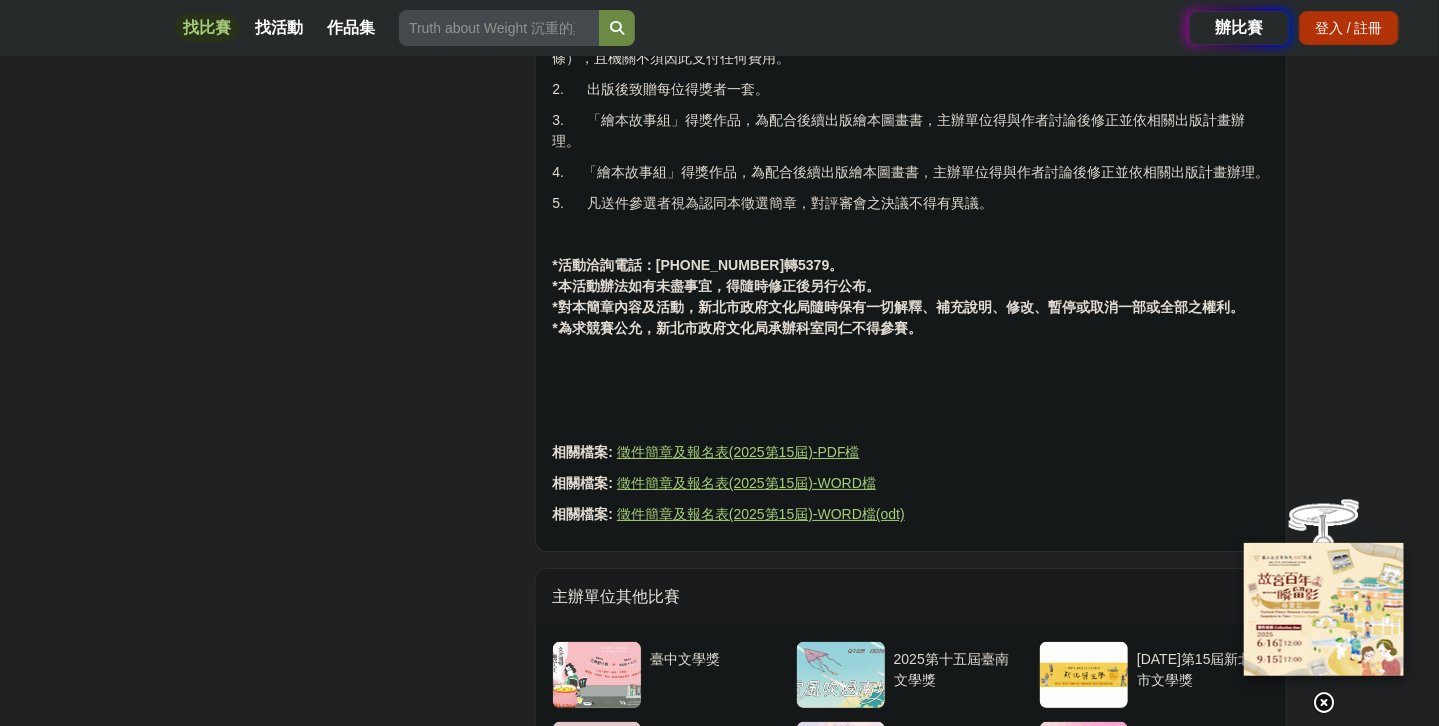 click on "（二）參選作品及資料 請自留底（原）稿，恕不退件 。" at bounding box center (911, -274) 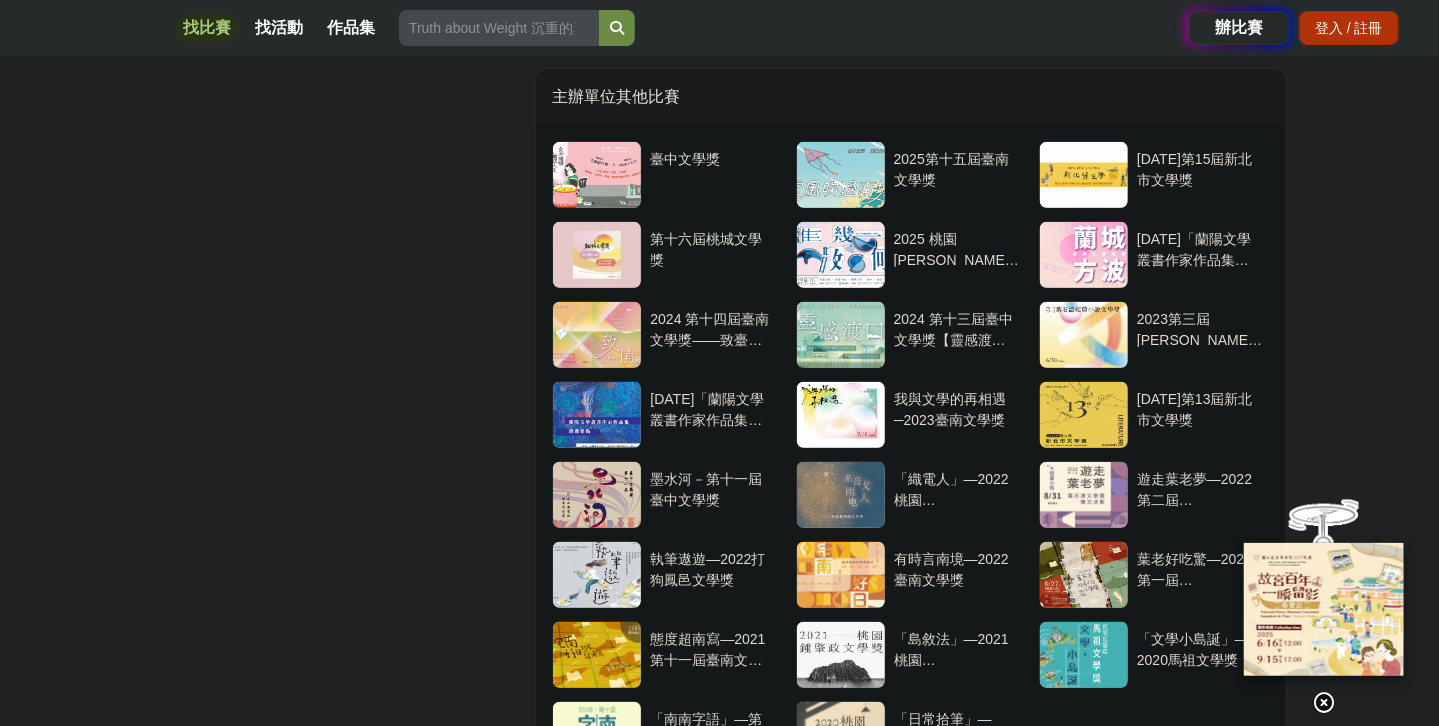 scroll, scrollTop: 3500, scrollLeft: 0, axis: vertical 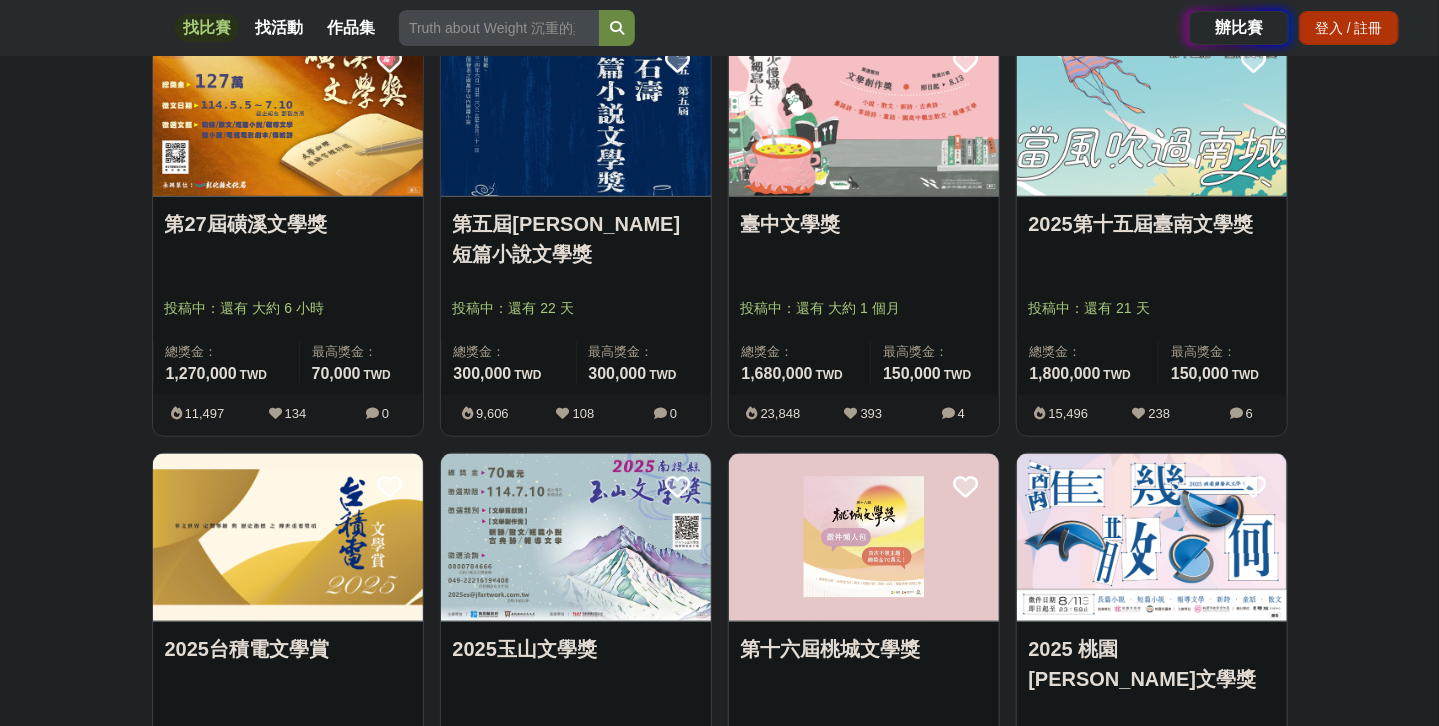 click at bounding box center (576, 113) 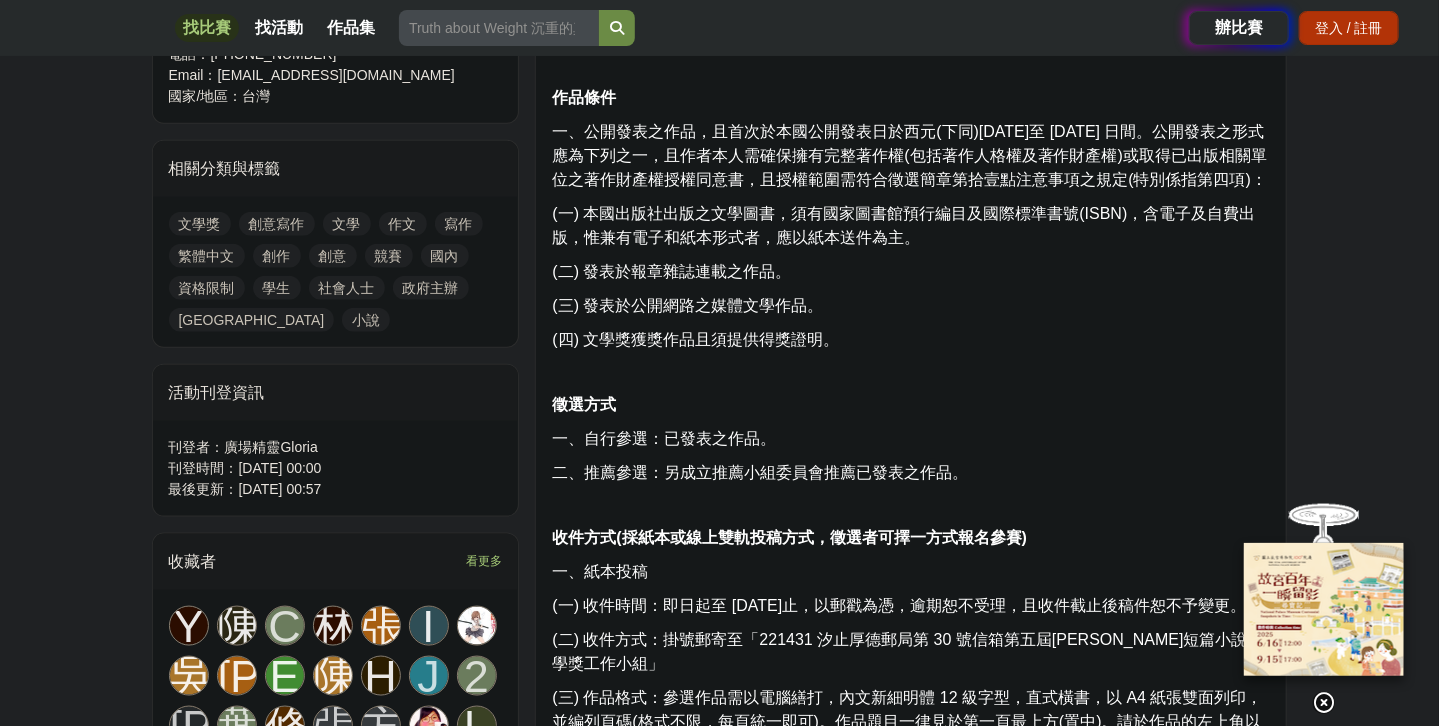 scroll, scrollTop: 833, scrollLeft: 0, axis: vertical 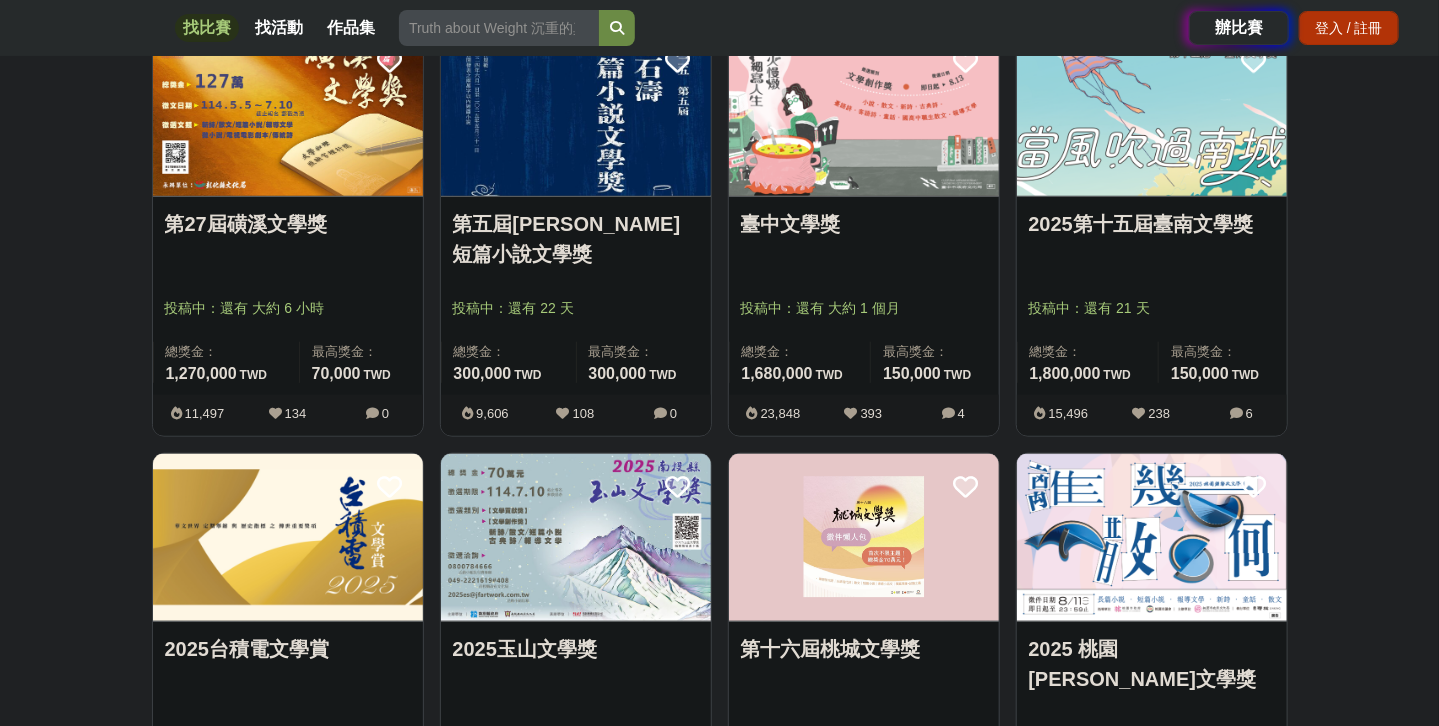 click at bounding box center [864, 113] 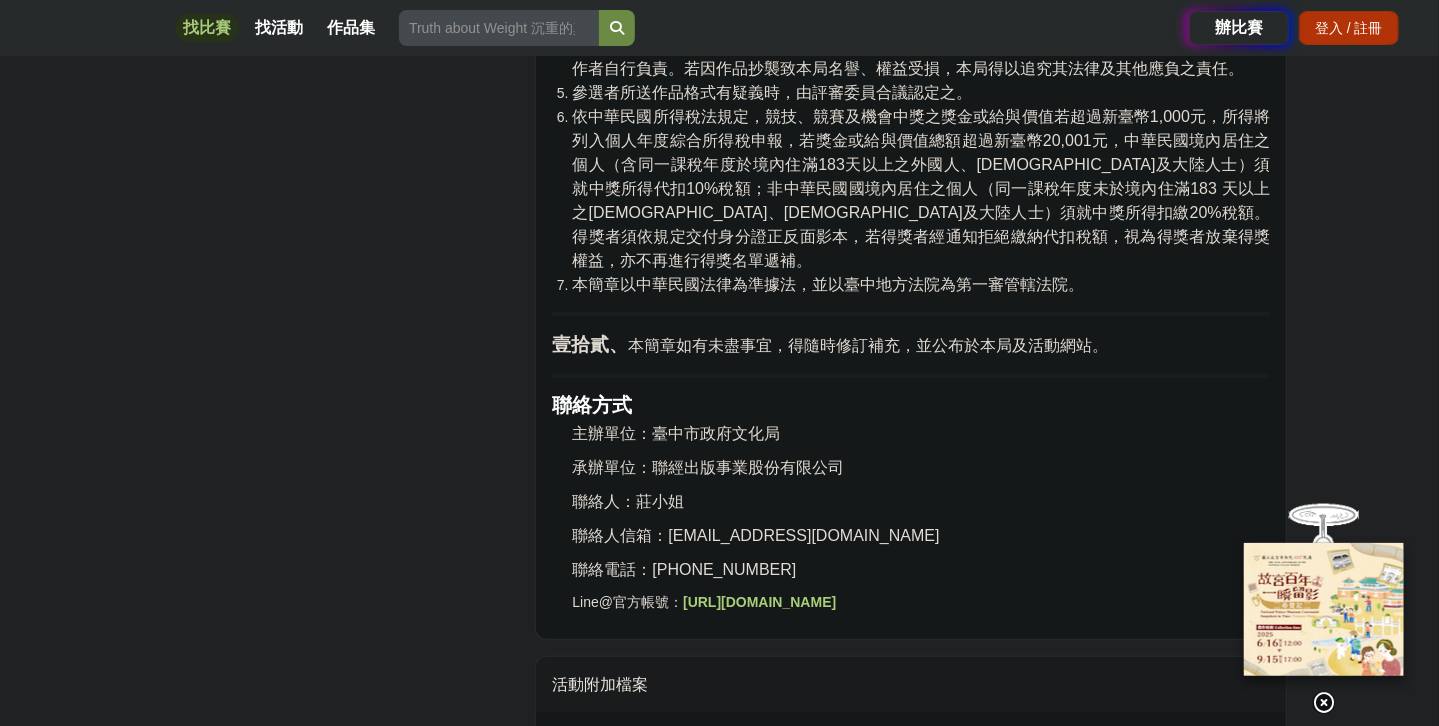 scroll, scrollTop: 3833, scrollLeft: 0, axis: vertical 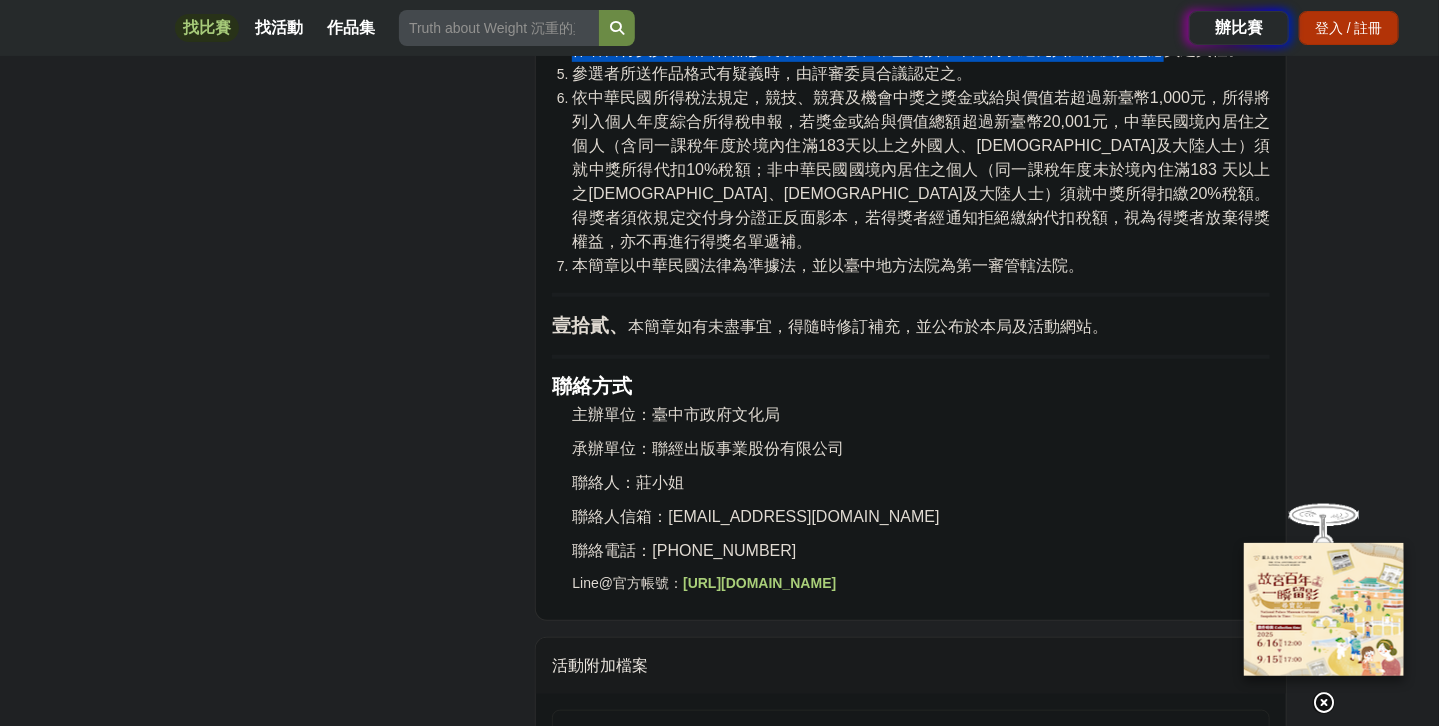 drag, startPoint x: 817, startPoint y: 344, endPoint x: 1165, endPoint y: 375, distance: 349.37802 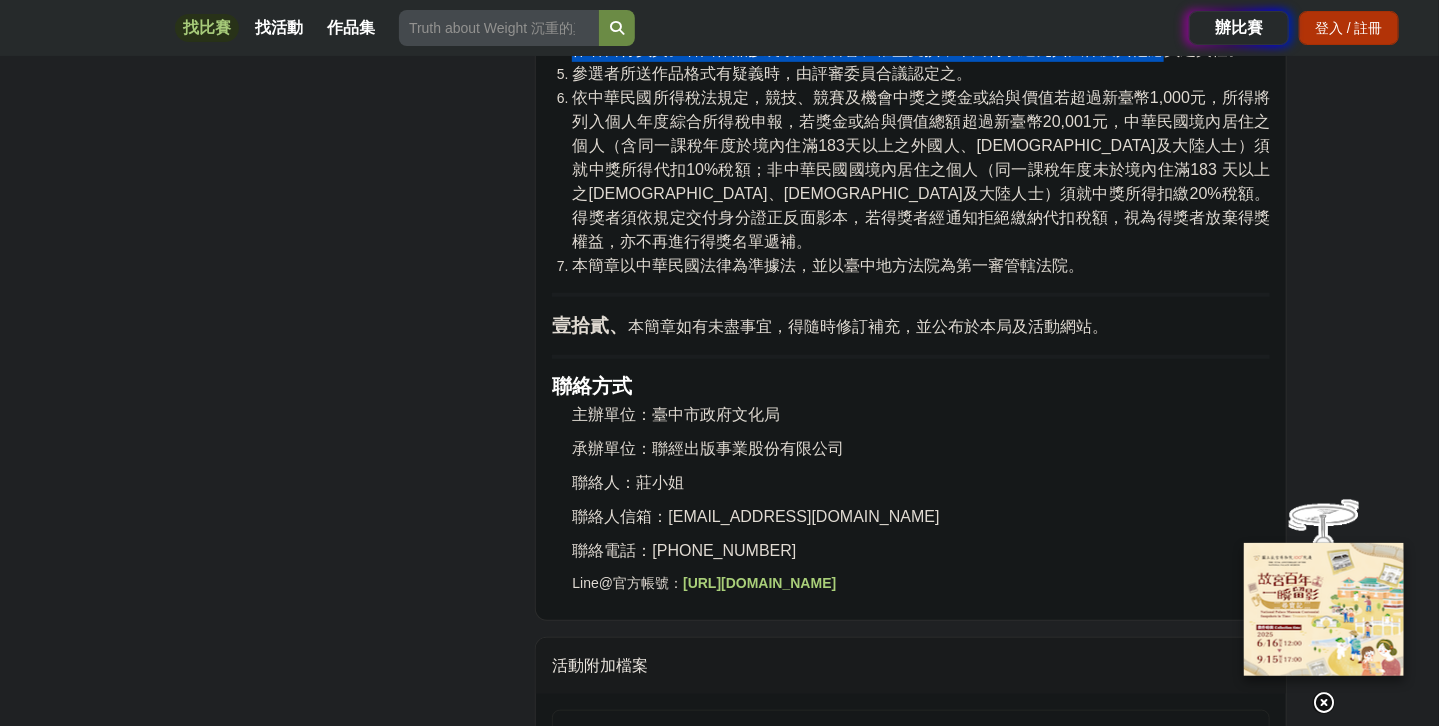 click on "得獎作品如有著作權糾紛涉訟，經法律程序敗訴確定者，取消其得獎資格；損害第三人權利者，由作者自行負責。若因作品抄襲致本局名譽、權益受損，本局得以追究其法律及其他應負之責任。" at bounding box center [921, 38] 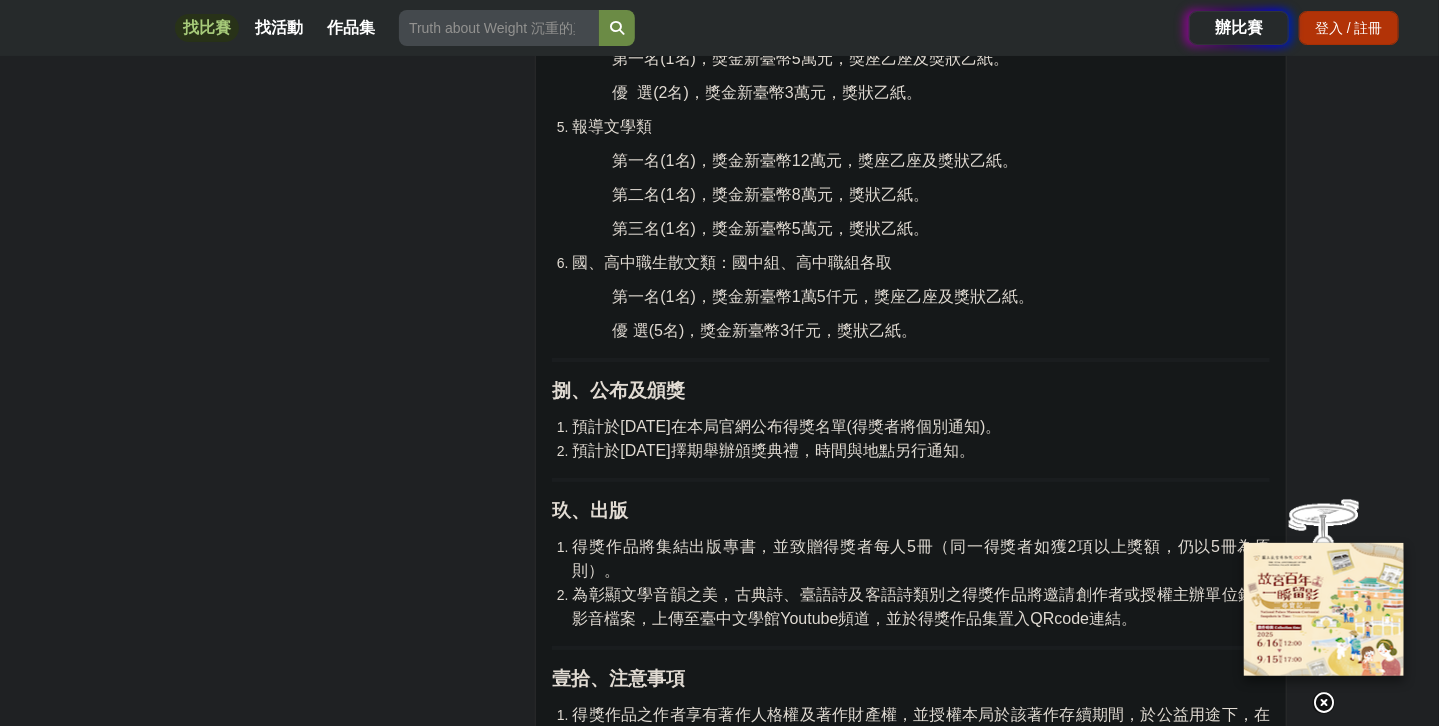 scroll, scrollTop: 2833, scrollLeft: 0, axis: vertical 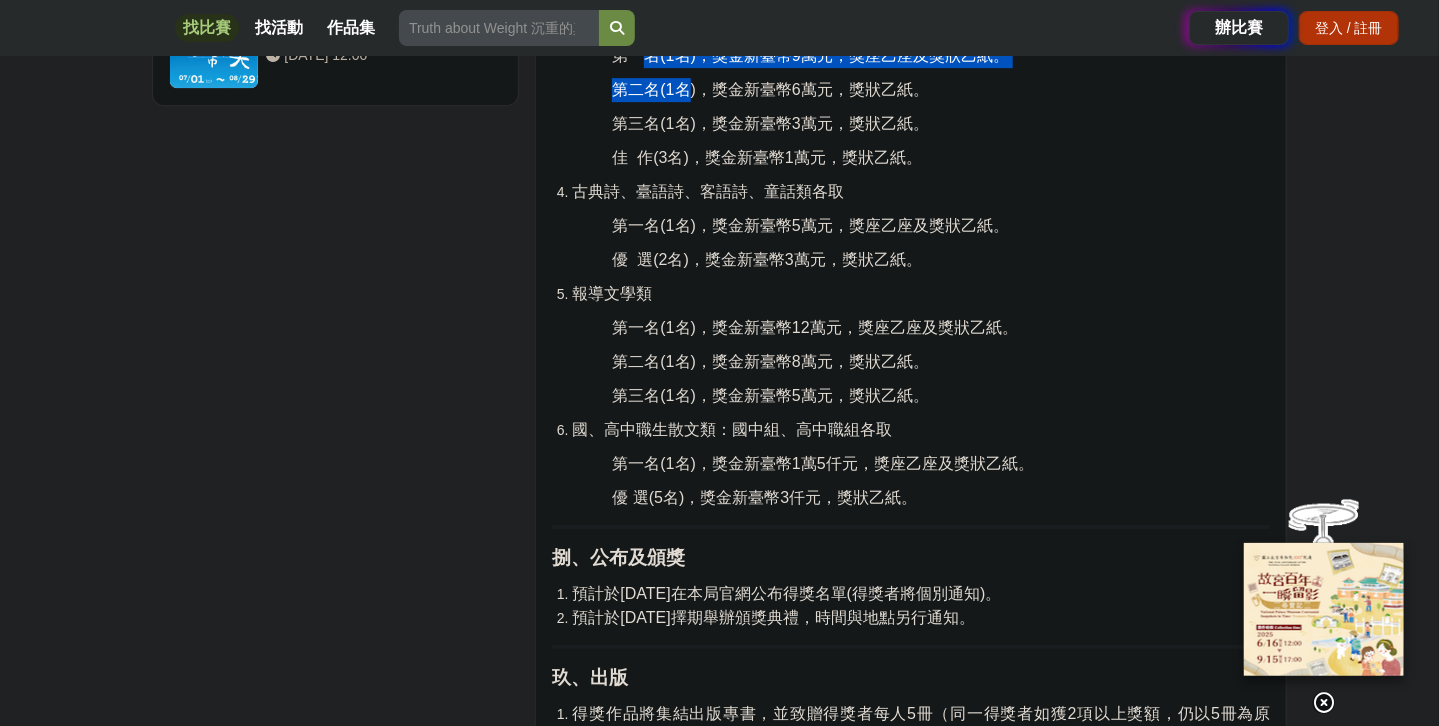 drag, startPoint x: 664, startPoint y: 279, endPoint x: 706, endPoint y: 285, distance: 42.426407 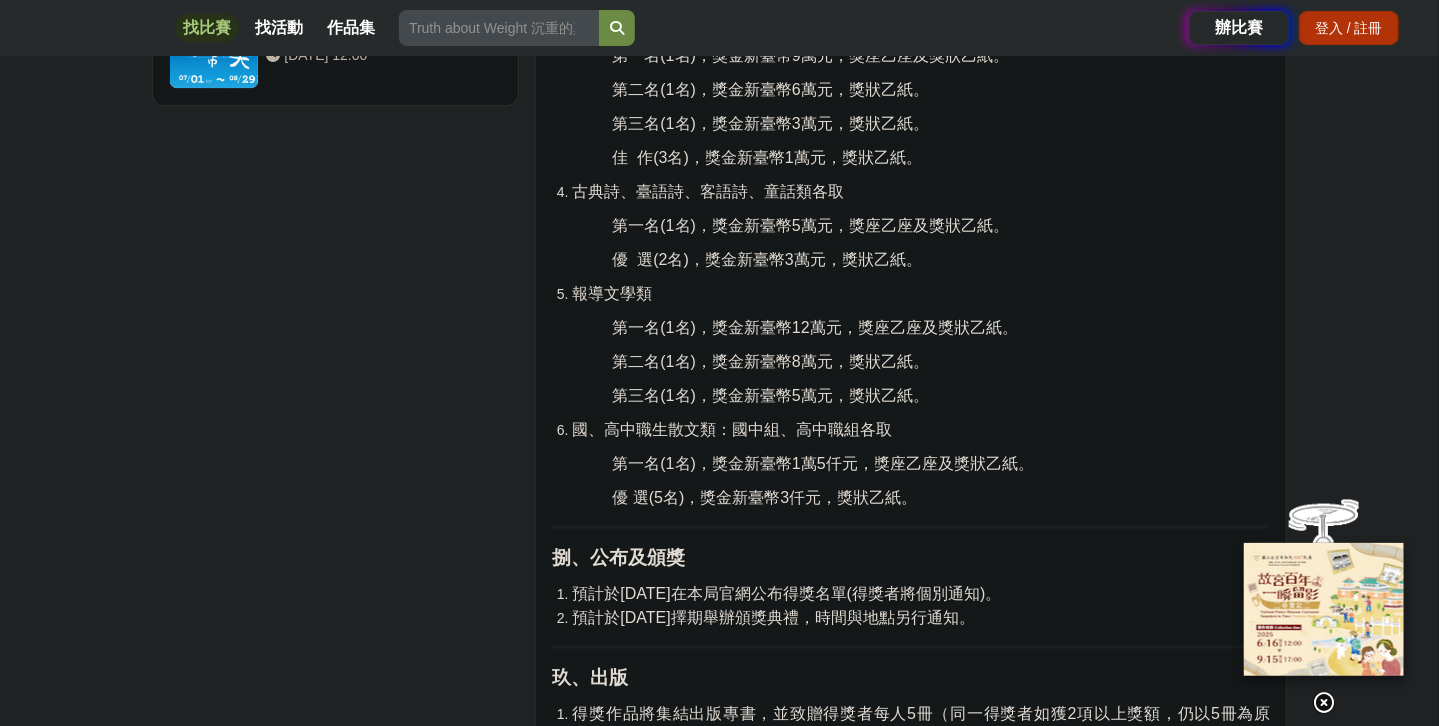 drag, startPoint x: 774, startPoint y: 345, endPoint x: 801, endPoint y: 374, distance: 39.623226 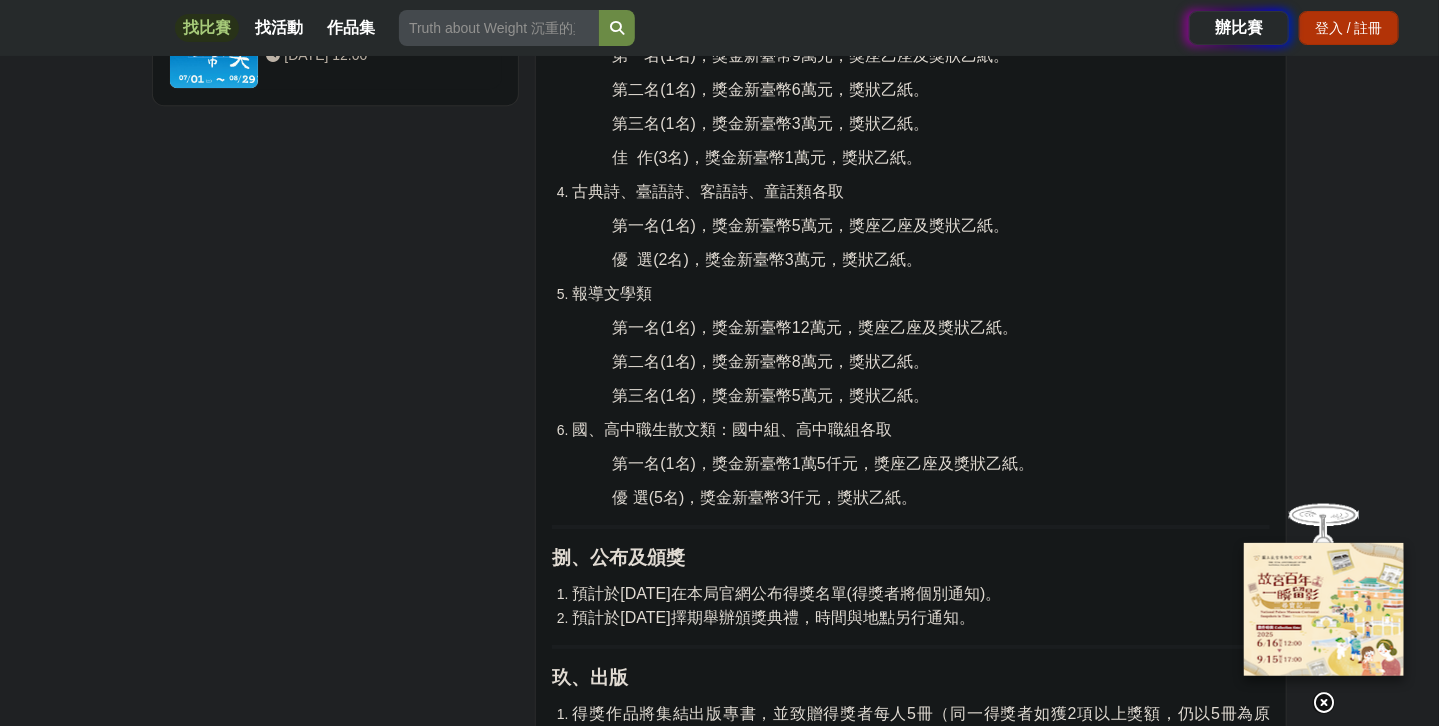 click on "第三名(1名)，獎金新臺幣3萬元，獎狀乙紙。" at bounding box center (770, 123) 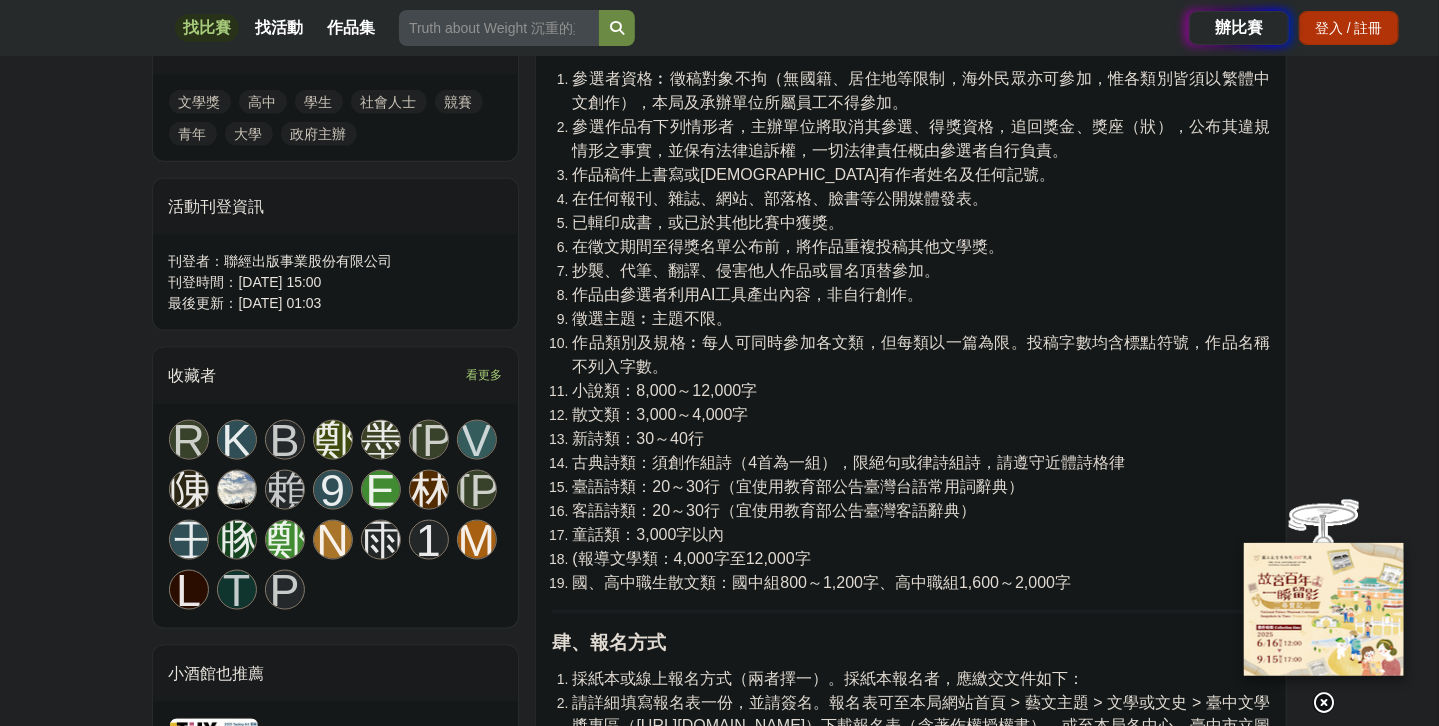 scroll, scrollTop: 1166, scrollLeft: 0, axis: vertical 